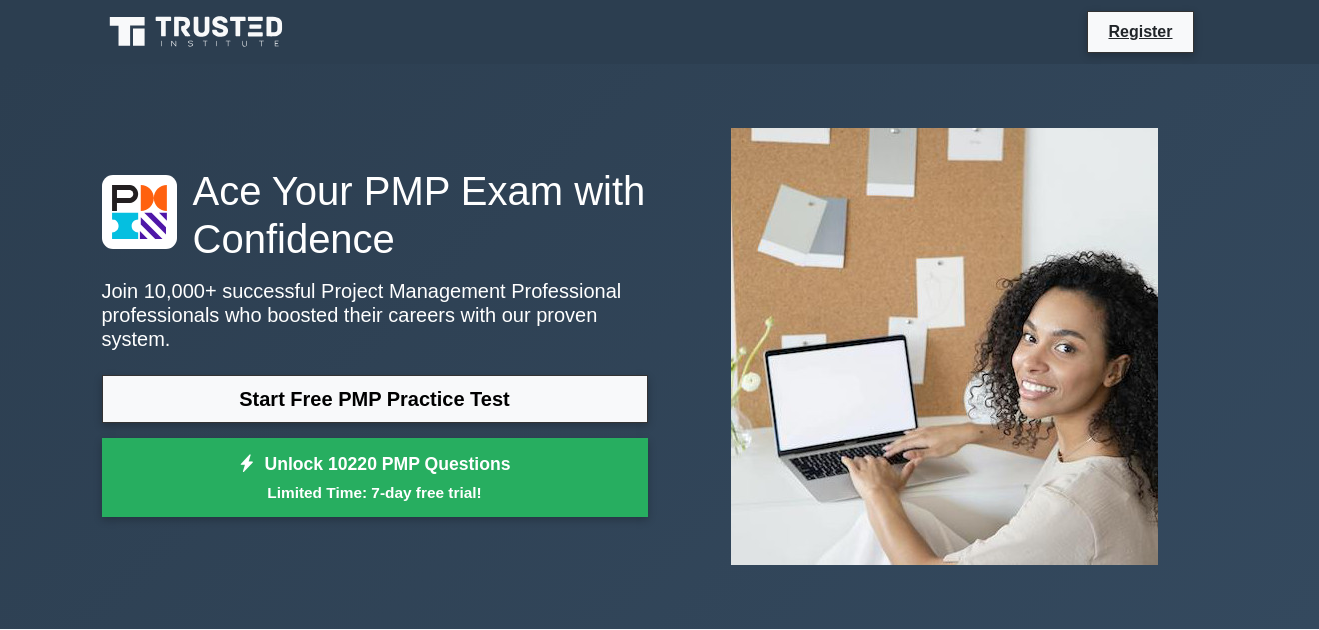 scroll, scrollTop: 0, scrollLeft: 0, axis: both 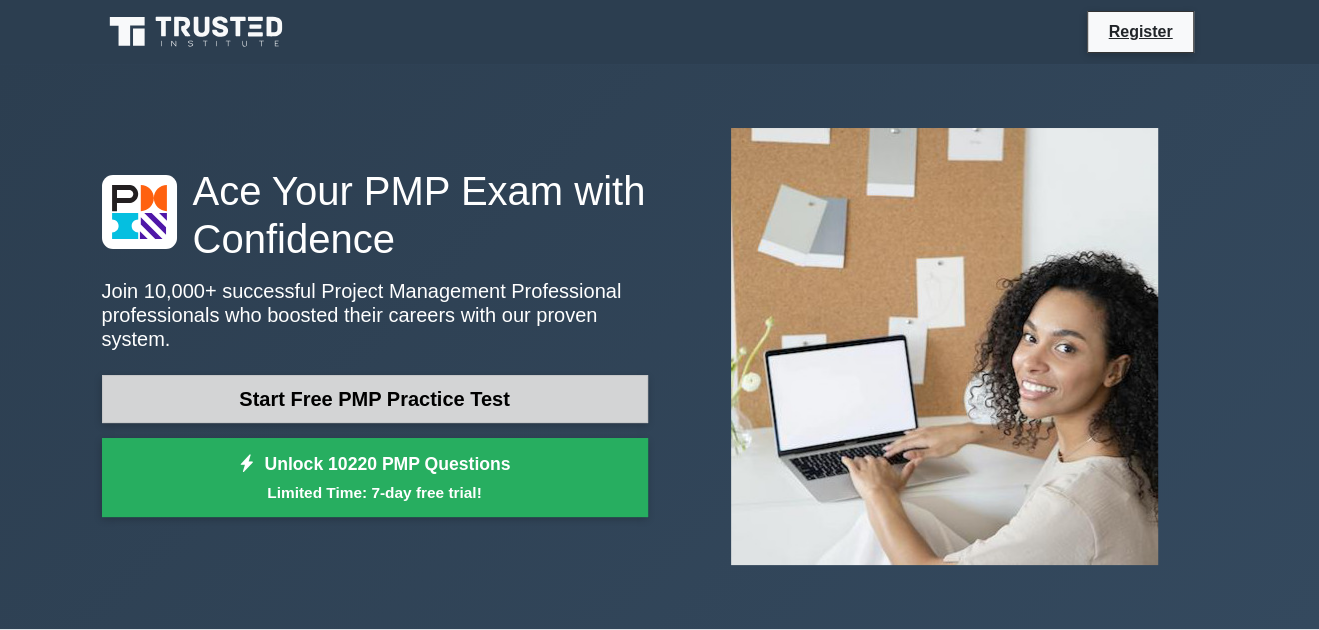 click on "Start Free PMP Practice Test" at bounding box center [375, 399] 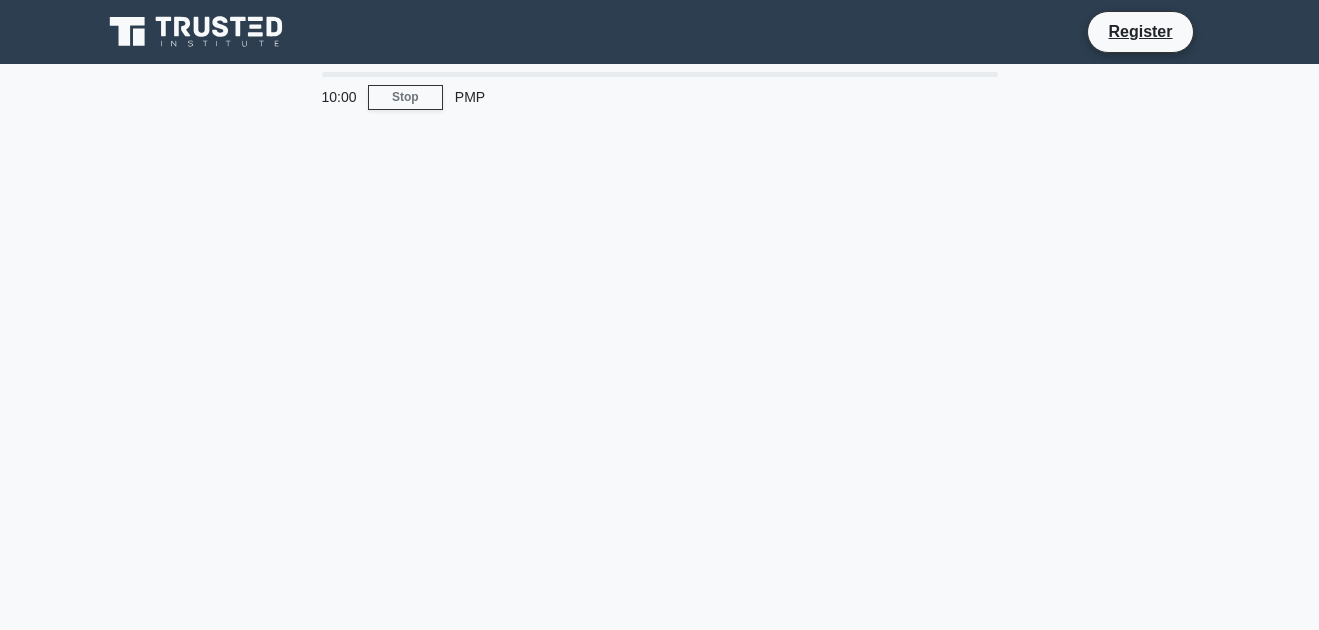 scroll, scrollTop: 0, scrollLeft: 0, axis: both 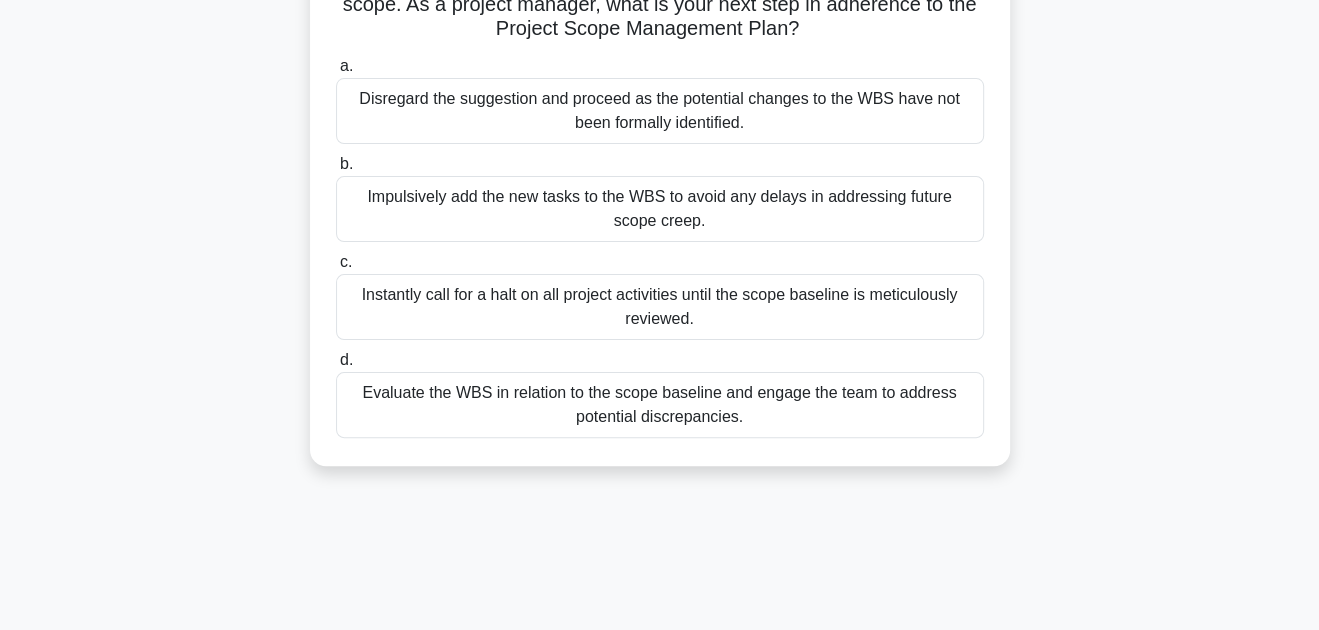click on "Instantly call for a halt on all project activities until the scope baseline is meticulously reviewed." at bounding box center (660, 307) 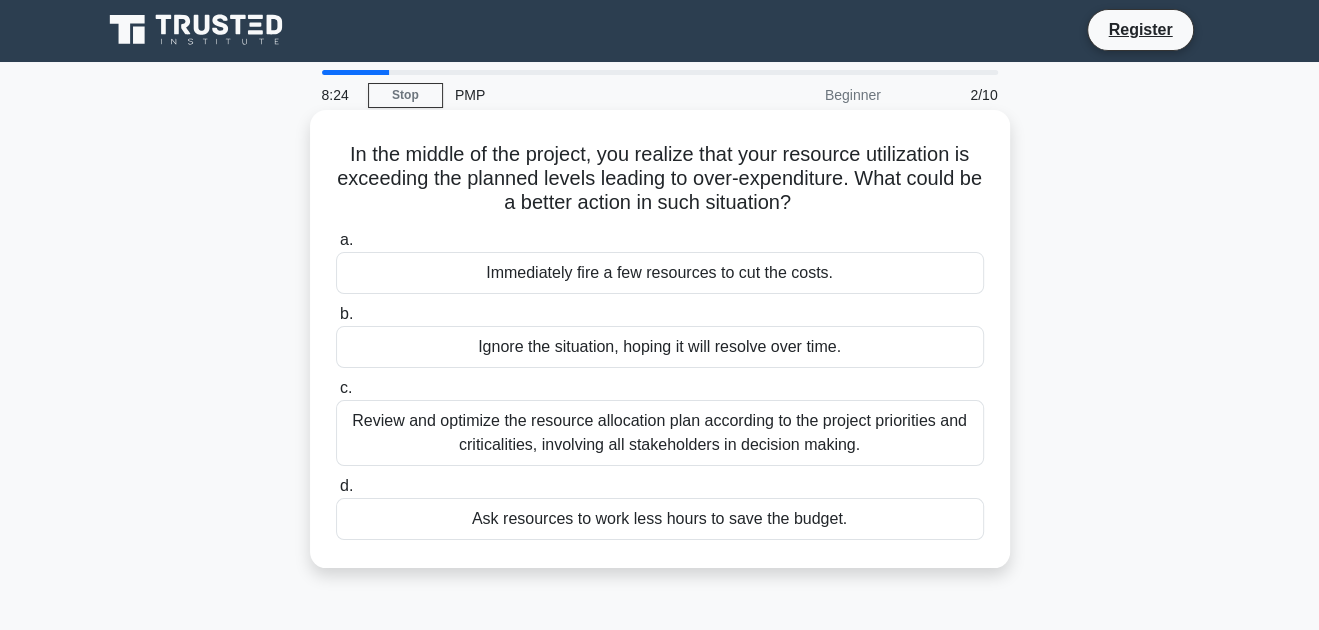 scroll, scrollTop: 0, scrollLeft: 0, axis: both 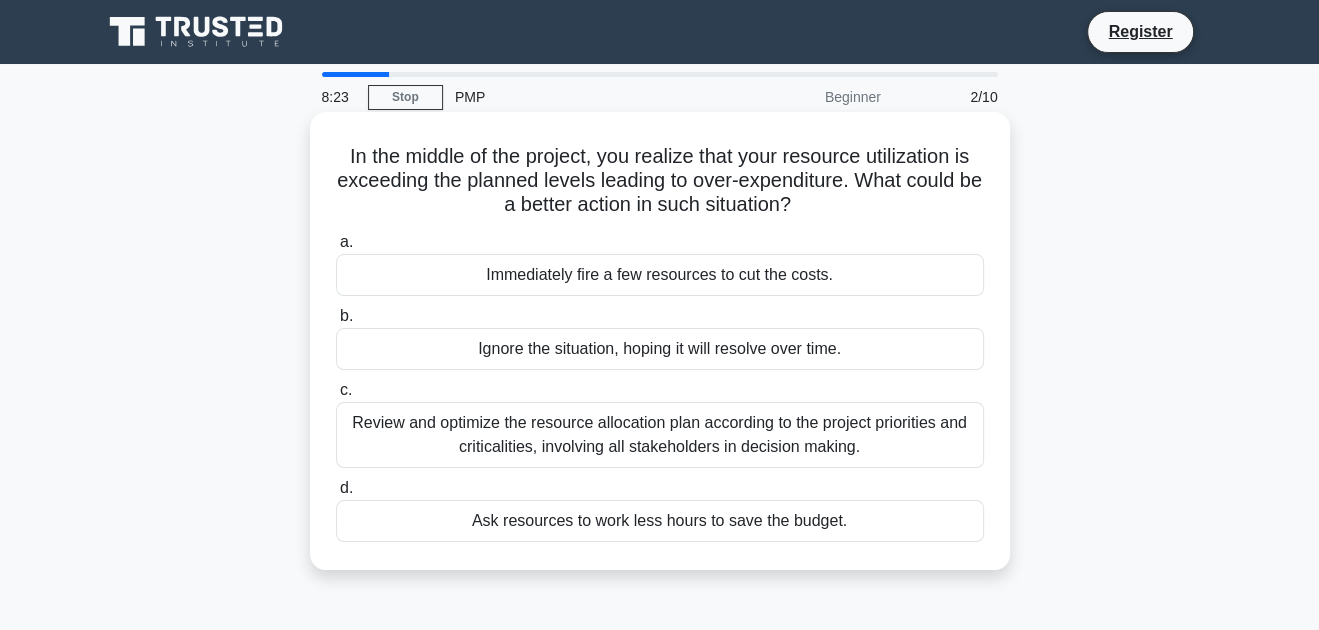 click on "Review and optimize the resource allocation plan according to the project priorities and criticalities, involving all stakeholders in decision making." at bounding box center [660, 435] 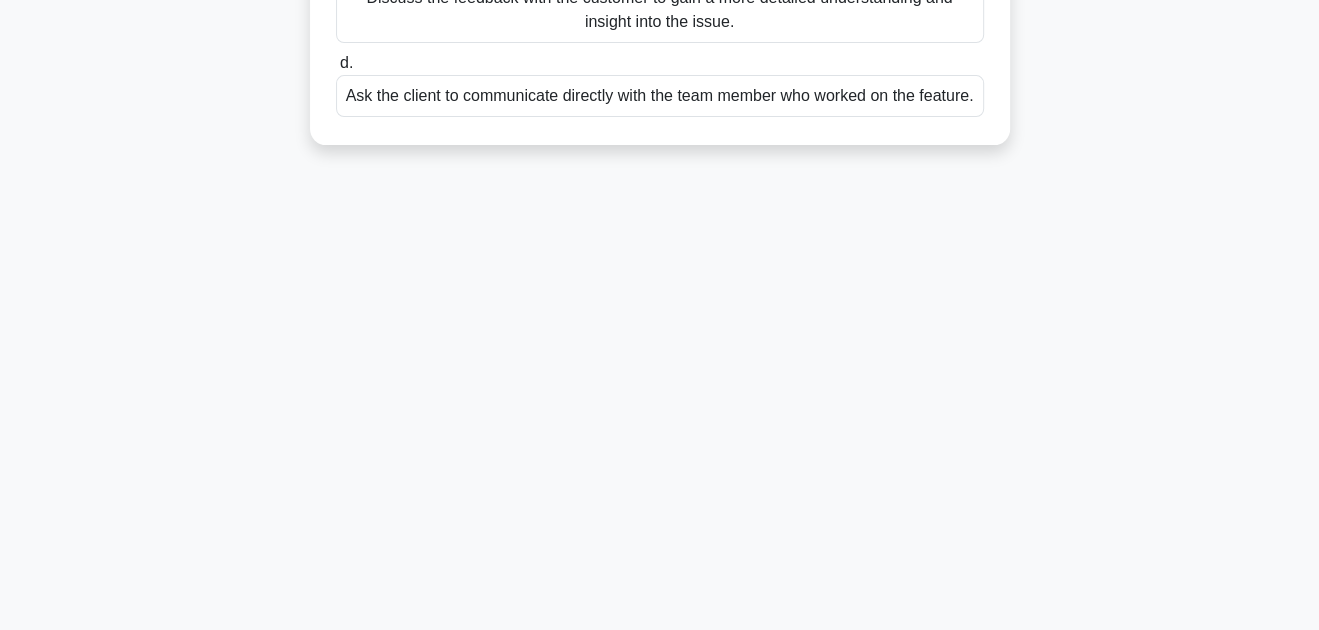 scroll, scrollTop: 116, scrollLeft: 0, axis: vertical 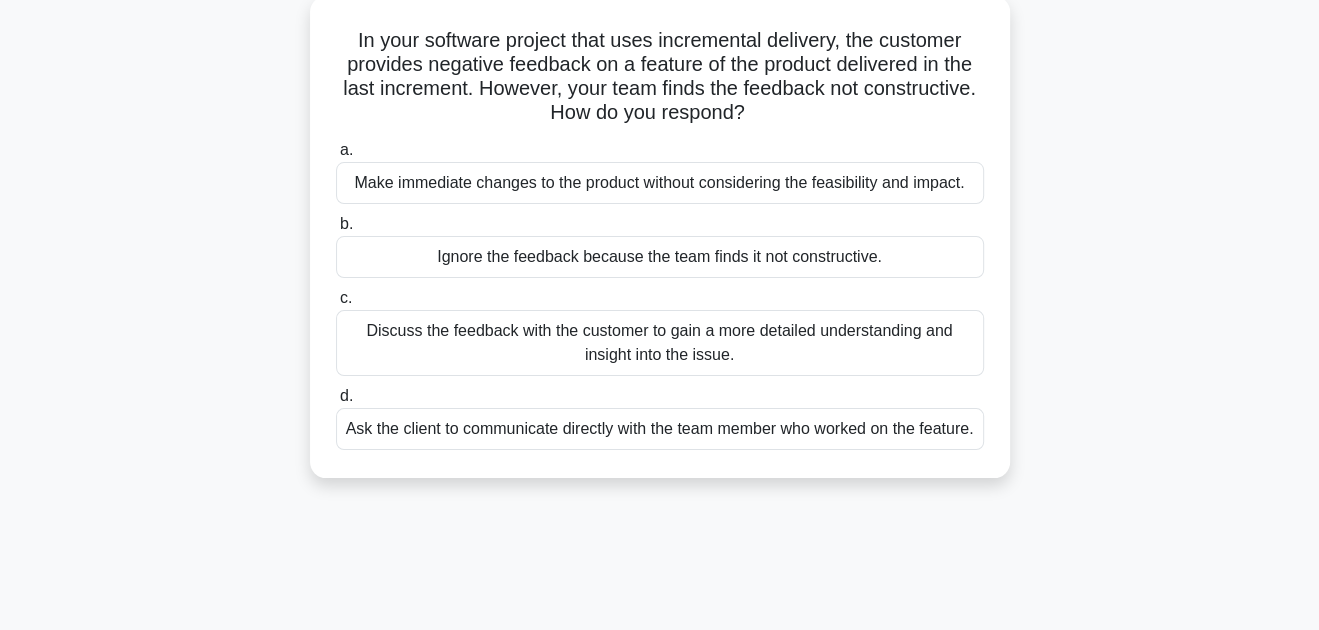 click on "Discuss the feedback with the customer to gain a more detailed understanding and insight into the issue." at bounding box center (660, 343) 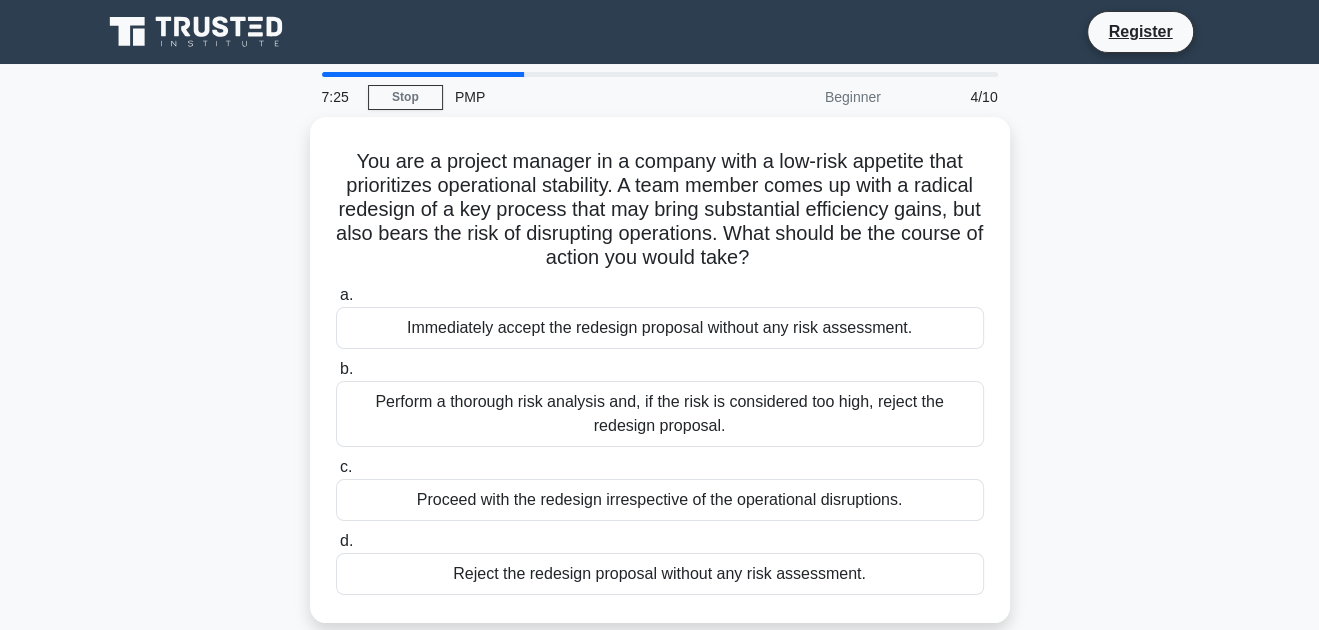 scroll, scrollTop: 0, scrollLeft: 0, axis: both 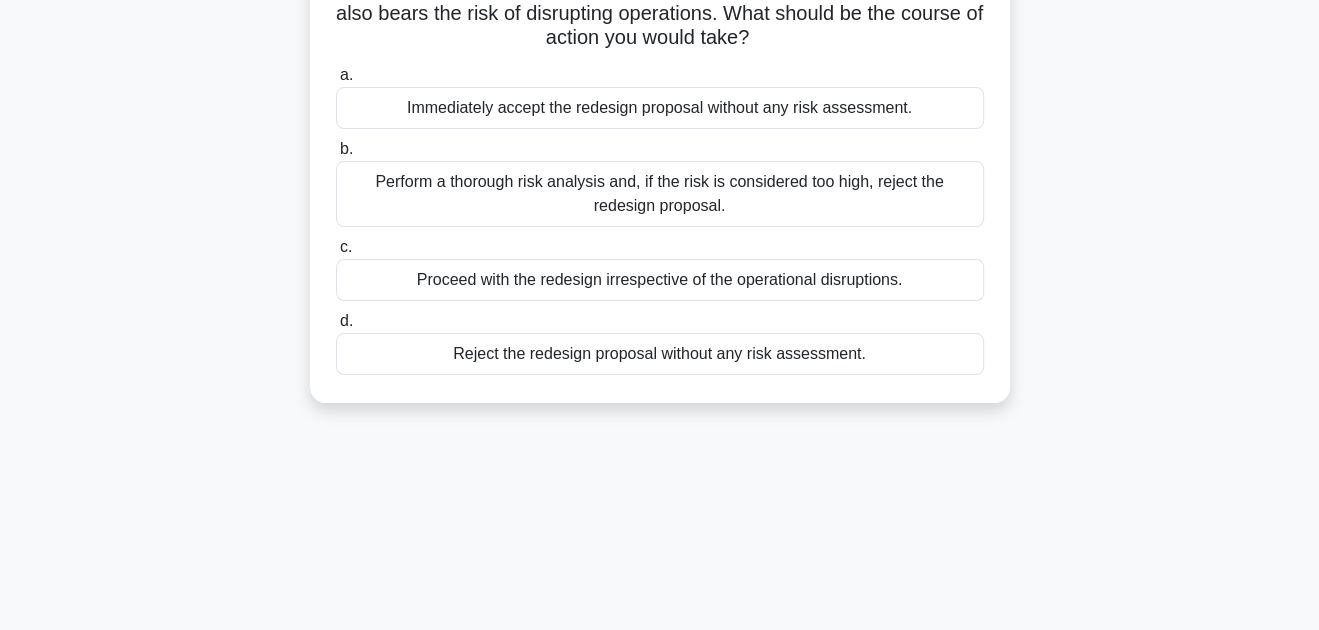 click on "Perform a thorough risk analysis and, if the risk is considered too high, reject the redesign proposal." at bounding box center [660, 194] 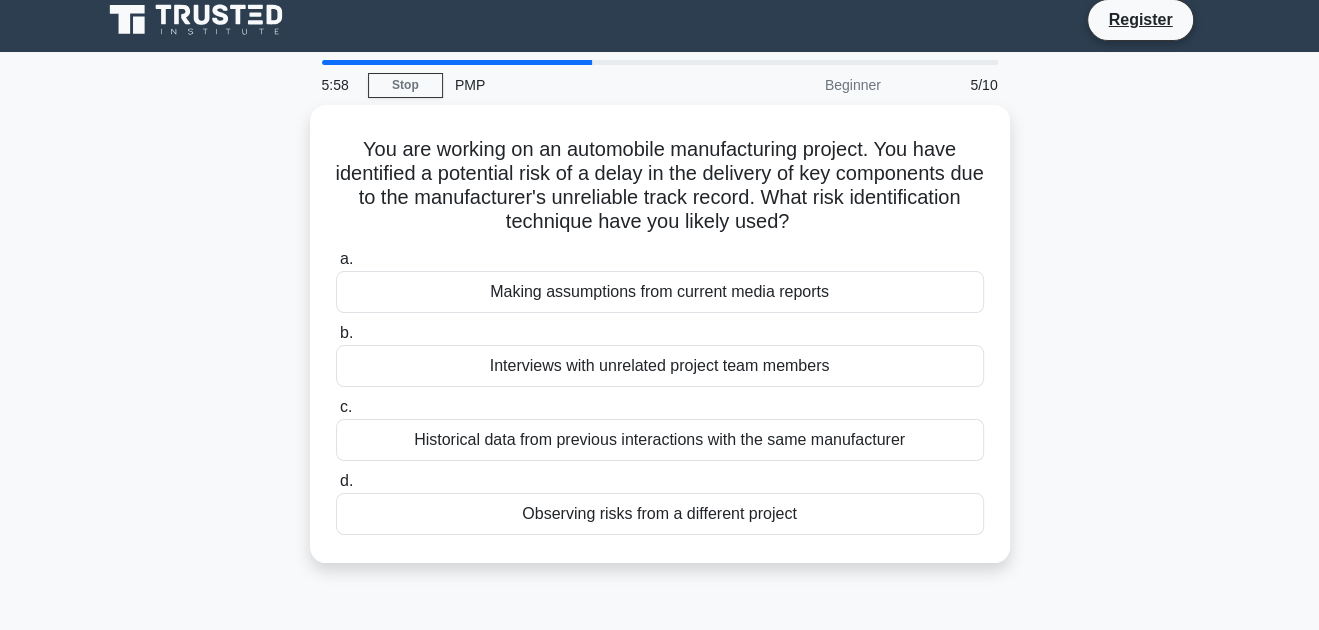 scroll, scrollTop: 0, scrollLeft: 0, axis: both 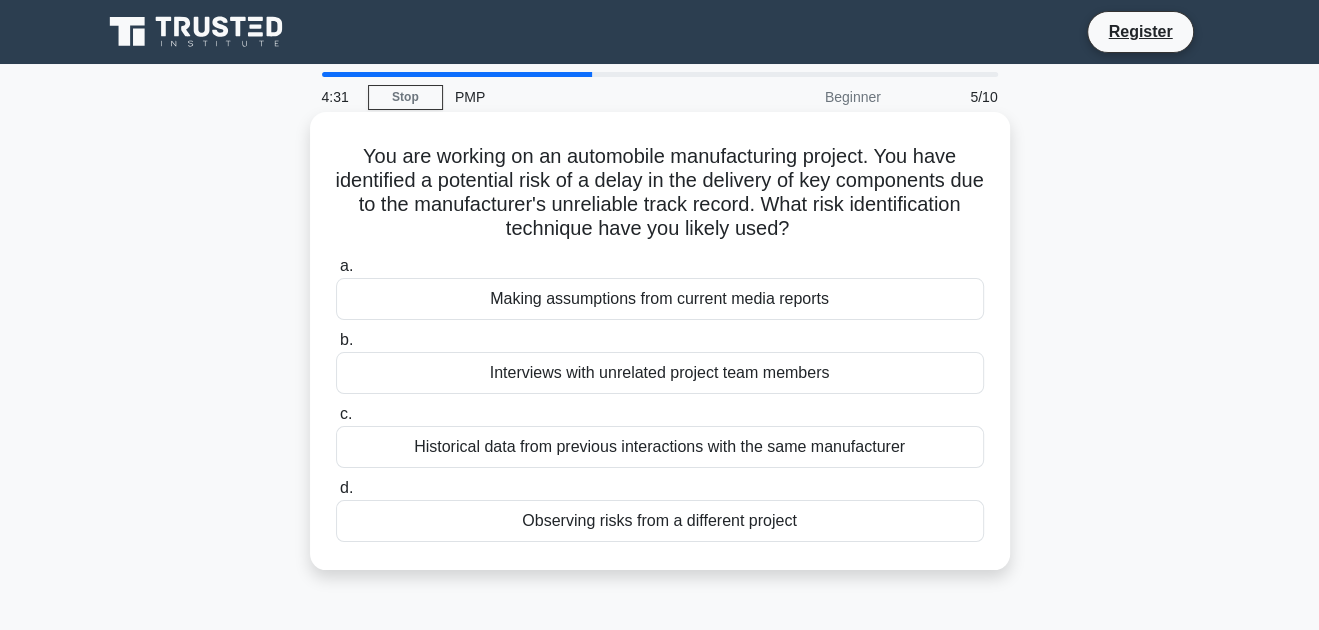 click on "Interviews with unrelated project team members" at bounding box center [660, 373] 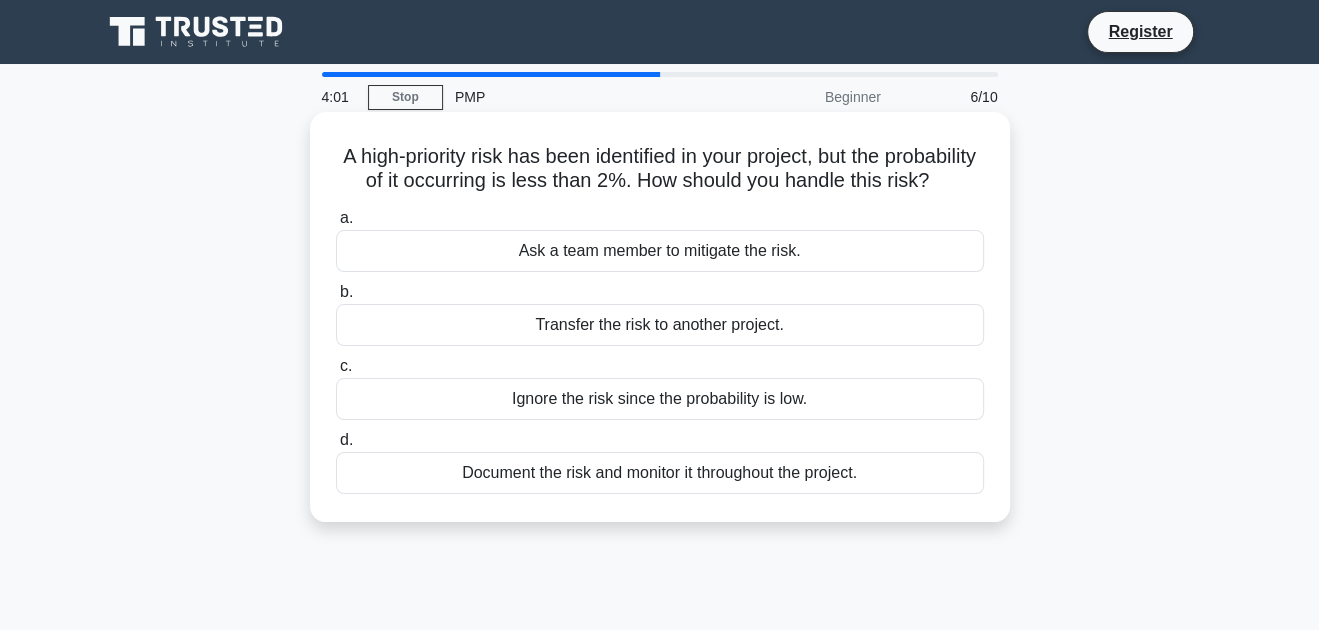 click on "Ignore the risk since the probability is low." at bounding box center (660, 399) 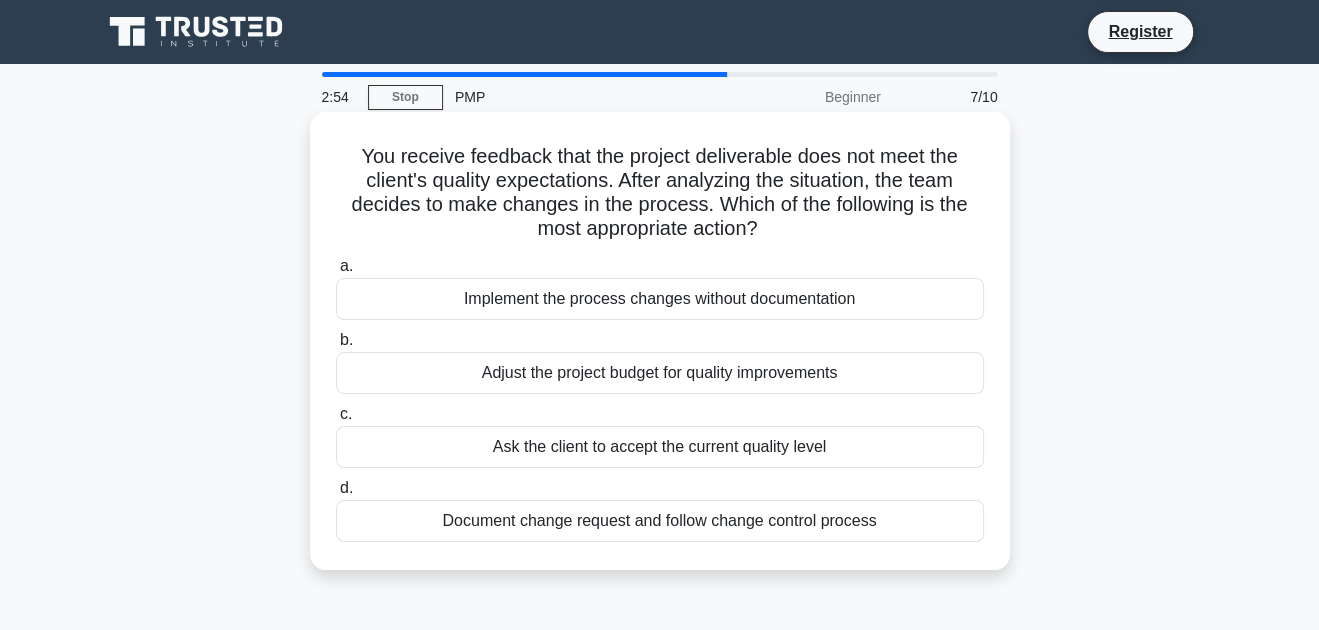 click on "Document change request and follow change control process" at bounding box center (660, 521) 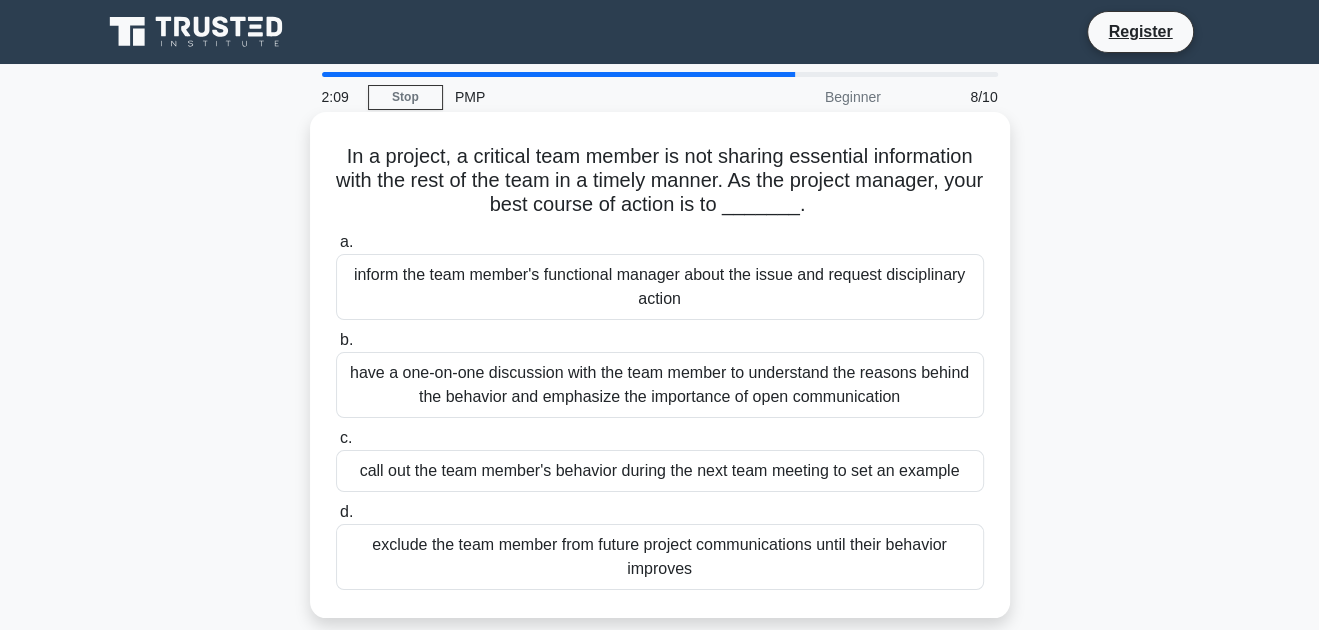 click on "inform the team member's functional manager about the issue and request disciplinary action" at bounding box center [660, 287] 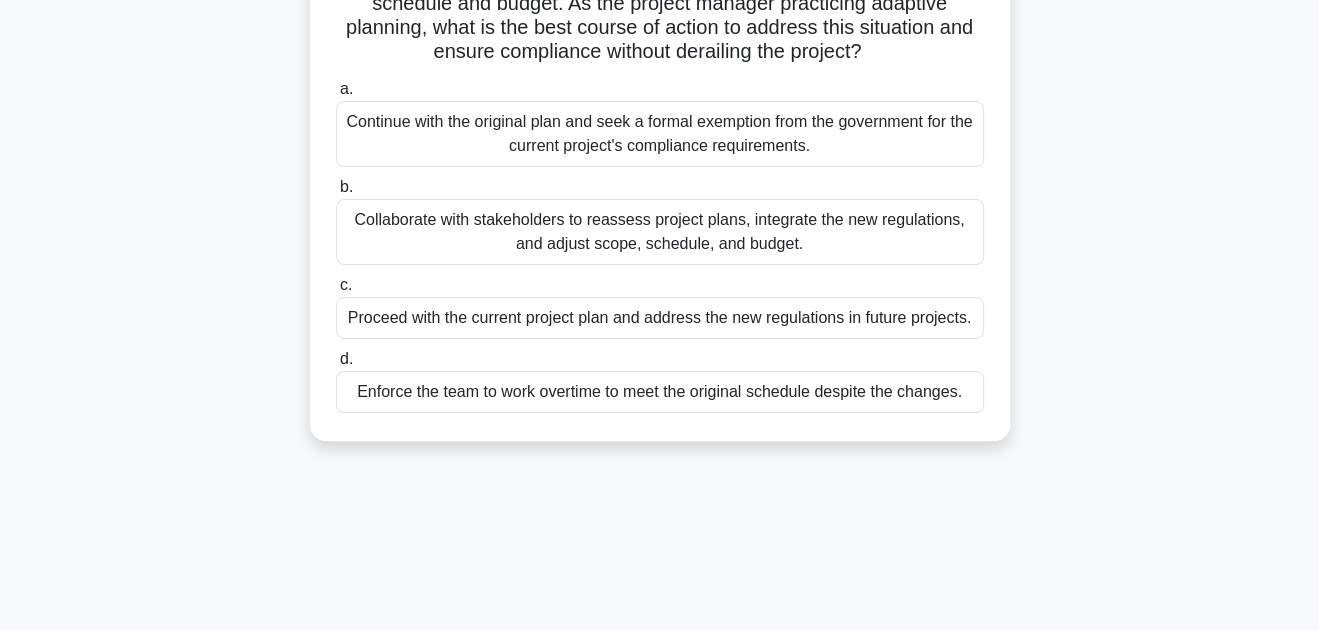 scroll, scrollTop: 231, scrollLeft: 0, axis: vertical 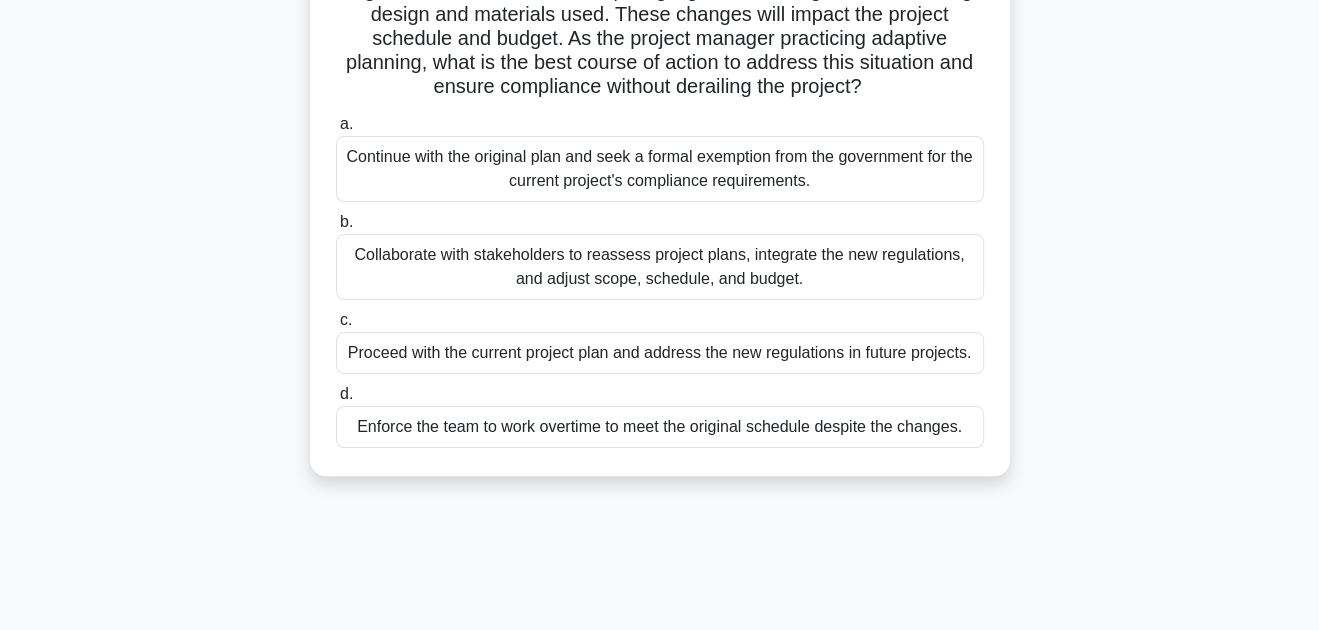 click on "Collaborate with stakeholders to reassess project plans, integrate the new regulations, and adjust scope, schedule, and budget." at bounding box center [660, 267] 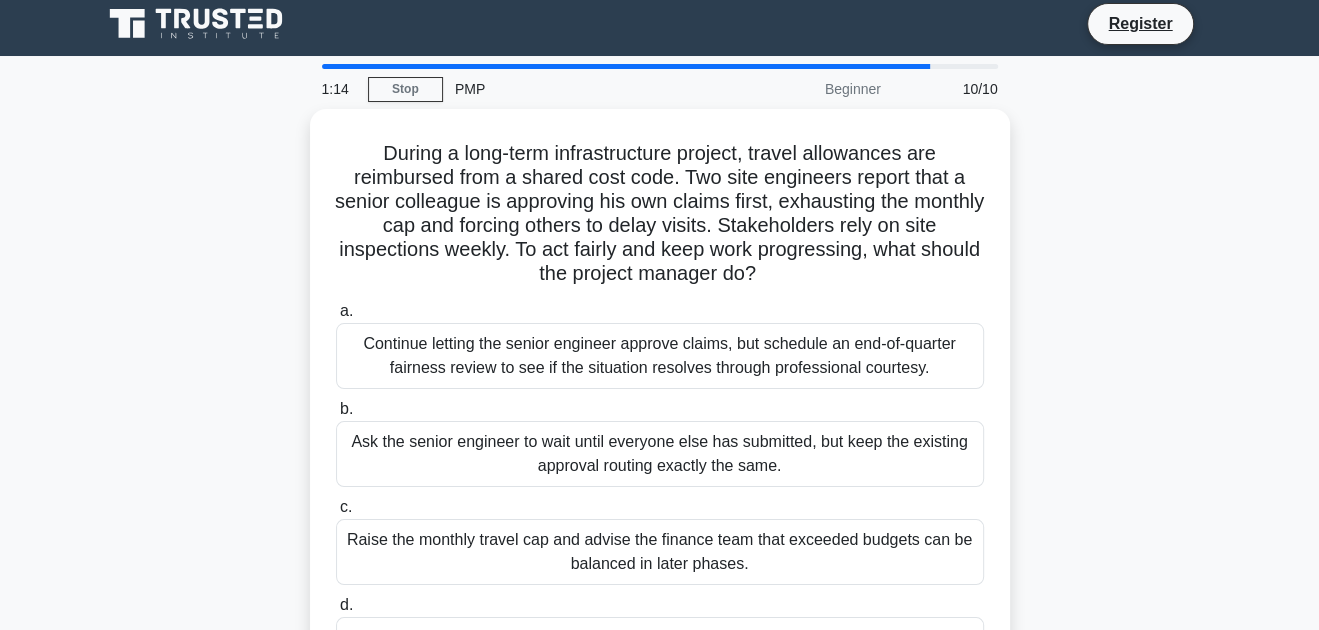 scroll, scrollTop: 0, scrollLeft: 0, axis: both 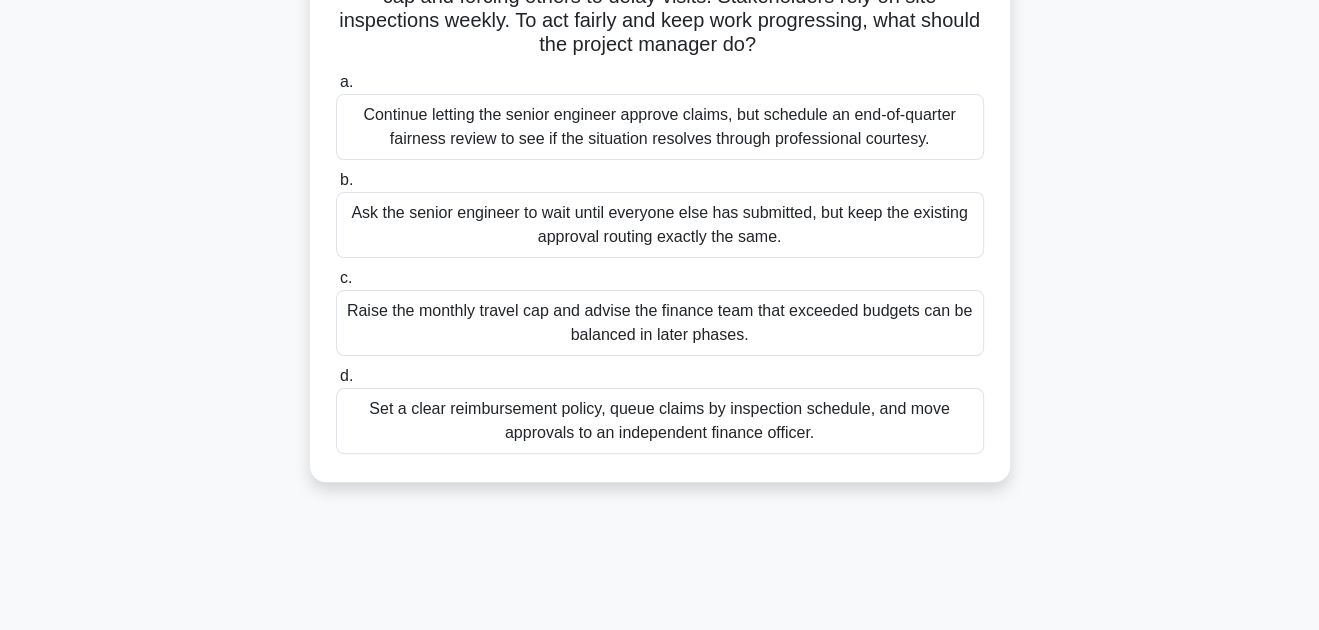 click on "Set a clear reimbursement policy, queue claims by inspection schedule, and move approvals to an independent finance officer." at bounding box center (660, 421) 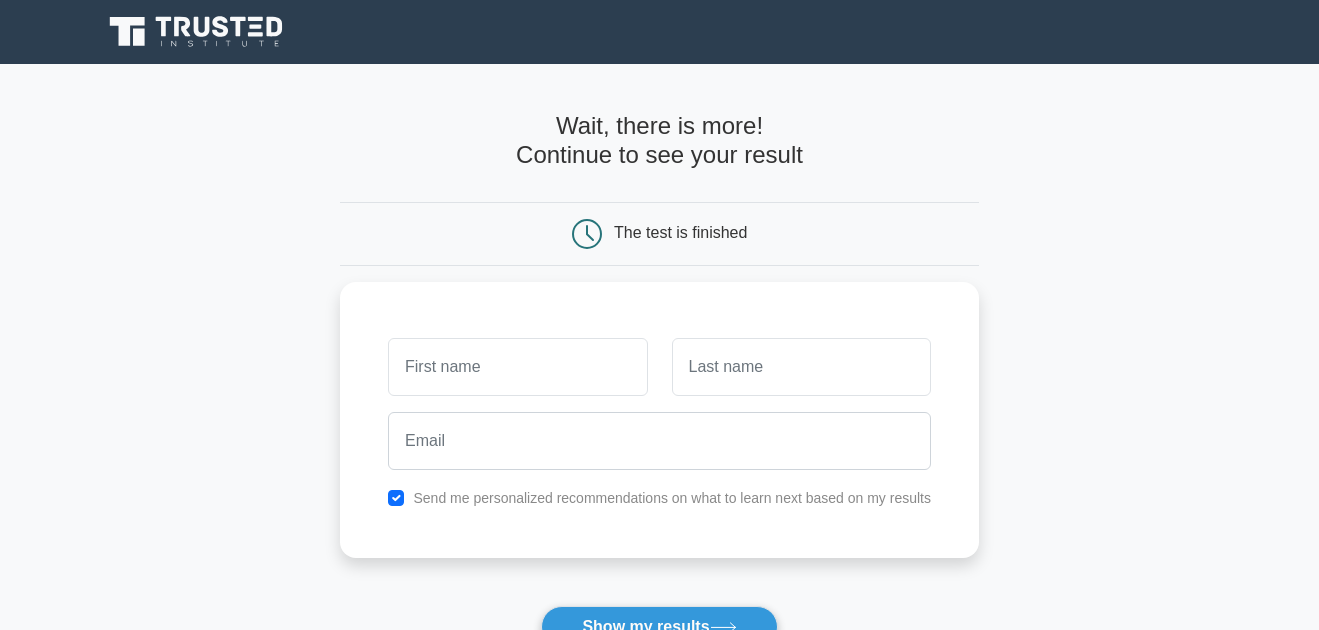 scroll, scrollTop: 0, scrollLeft: 0, axis: both 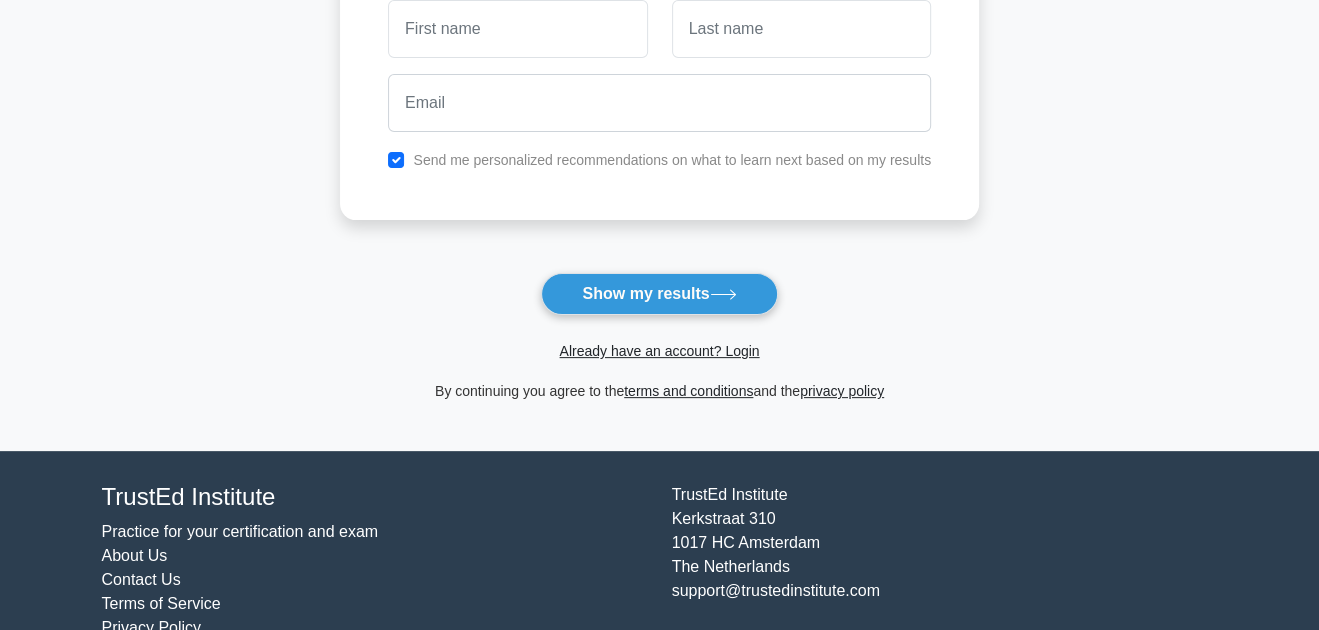 click at bounding box center [517, 29] 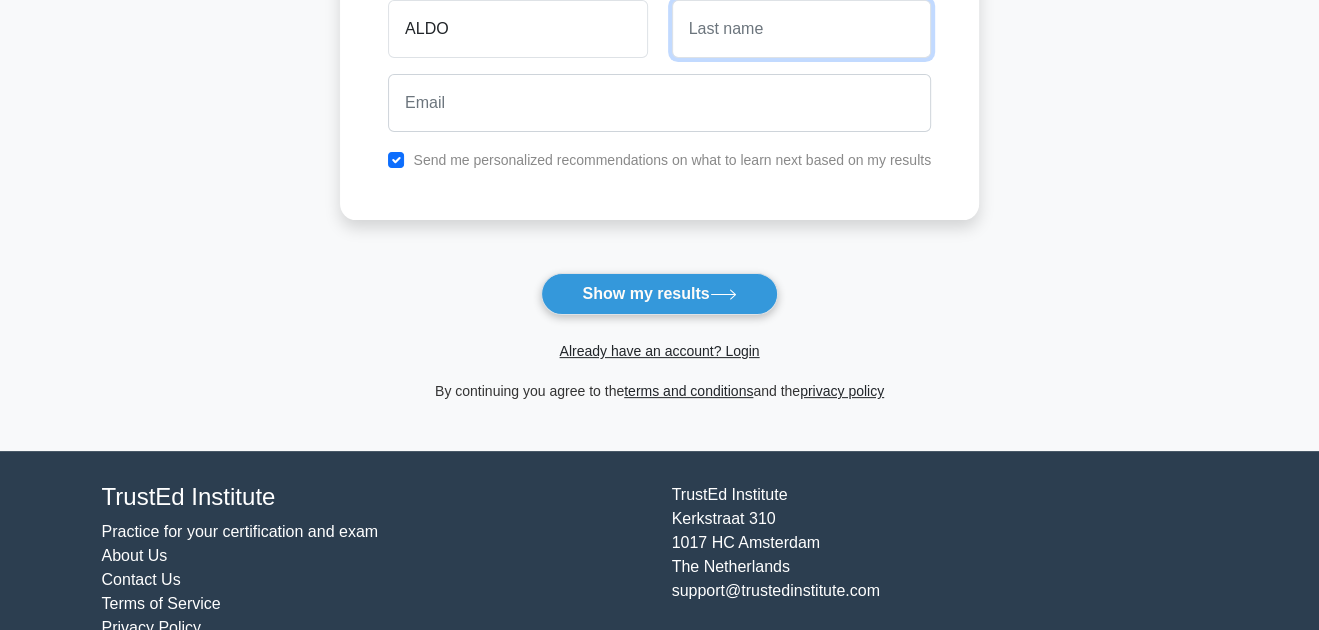 click at bounding box center [801, 29] 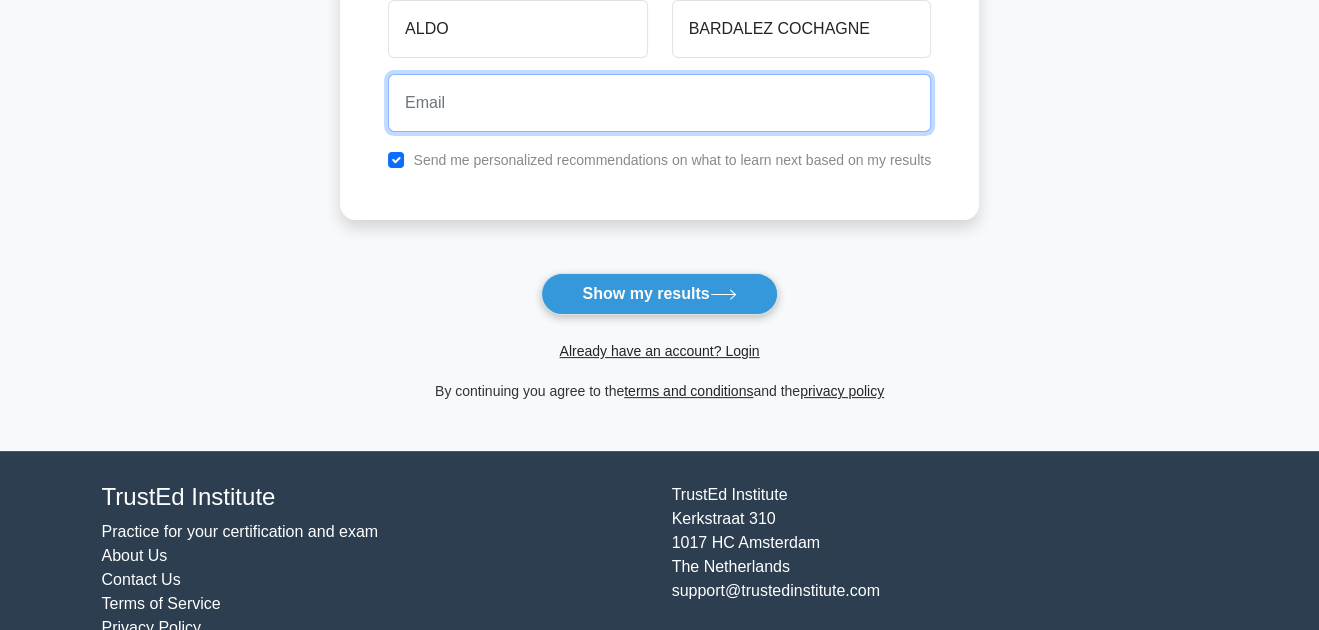 click at bounding box center [659, 103] 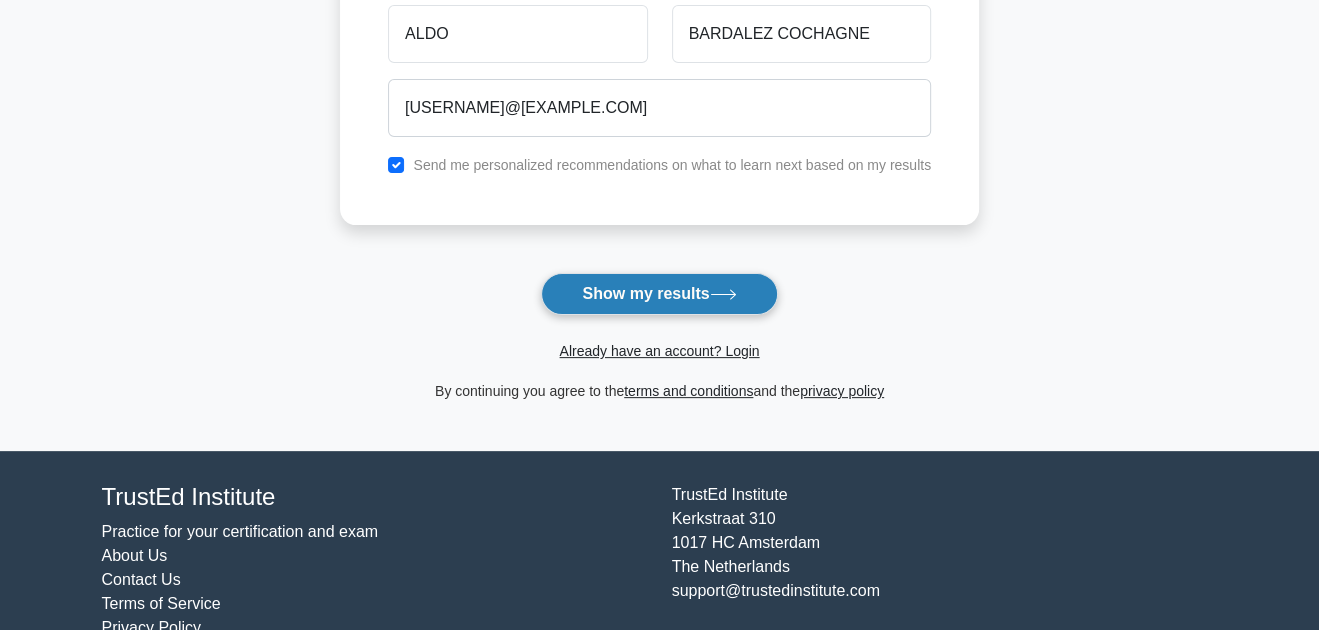 click on "Show my results" at bounding box center (659, 294) 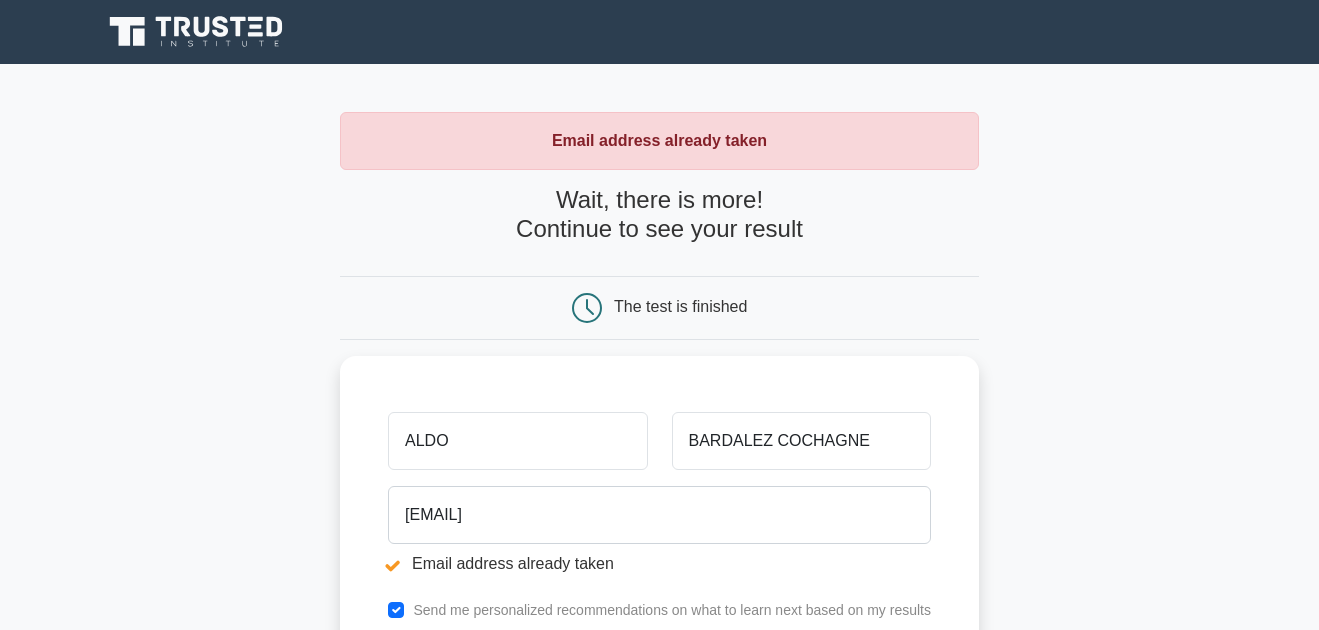 scroll, scrollTop: 0, scrollLeft: 0, axis: both 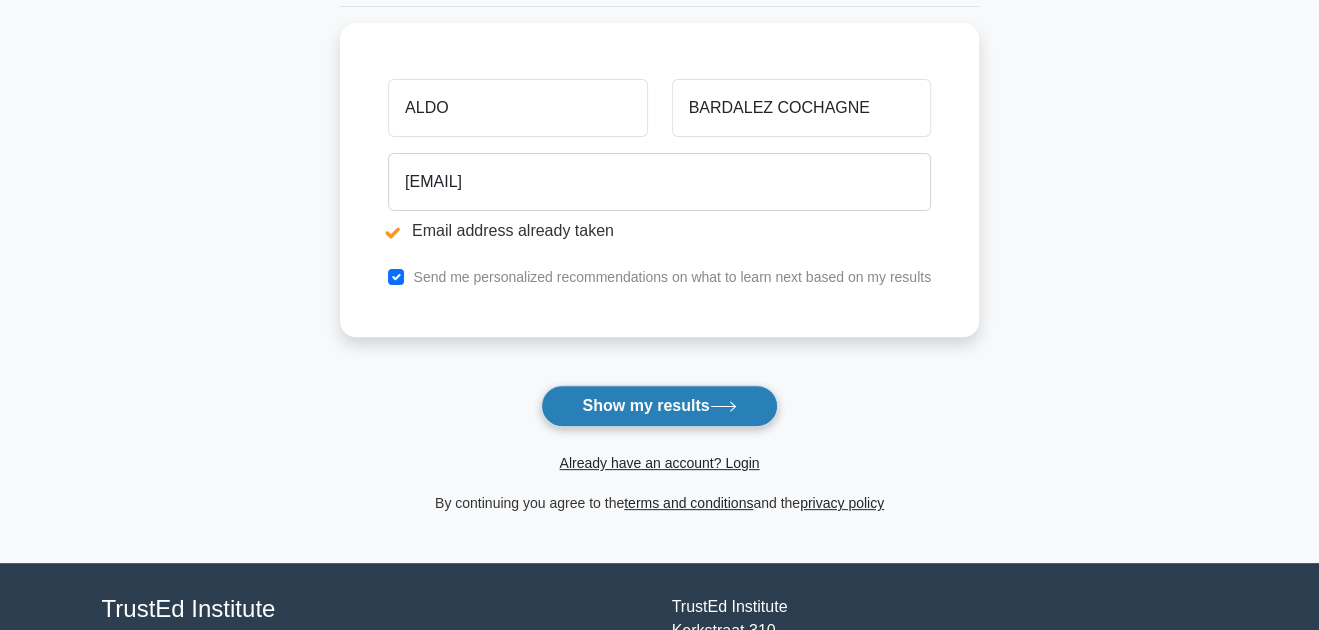 click on "Show my results" at bounding box center [659, 406] 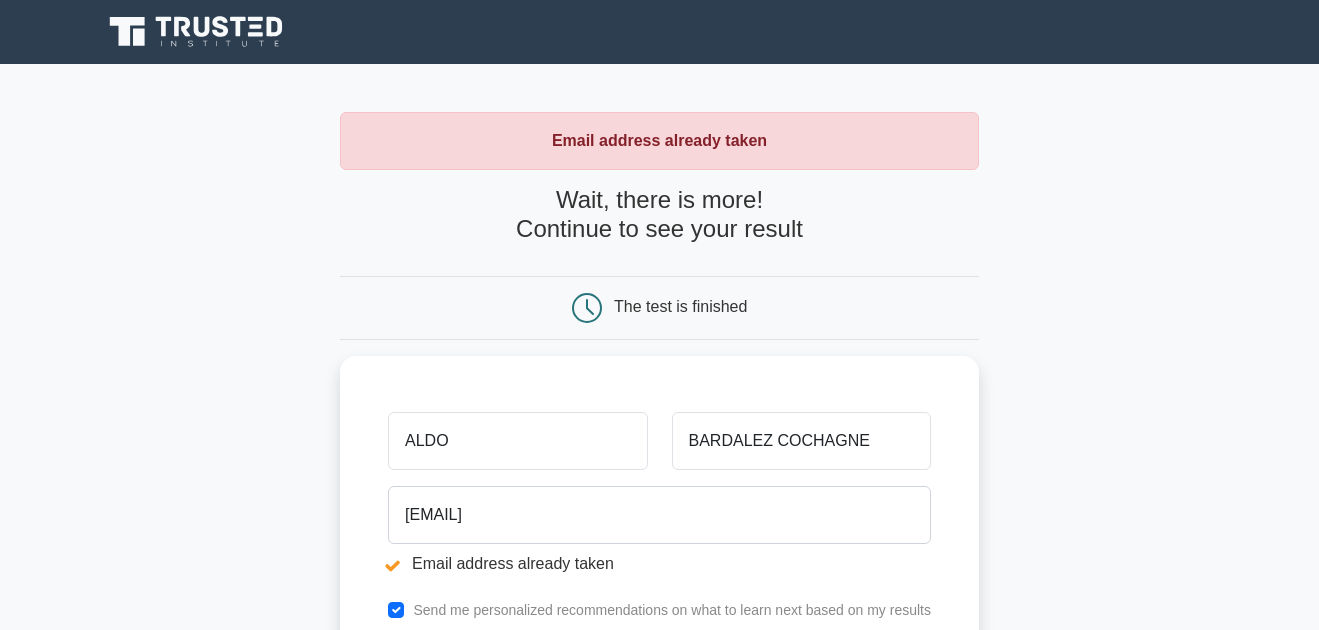 scroll, scrollTop: 0, scrollLeft: 0, axis: both 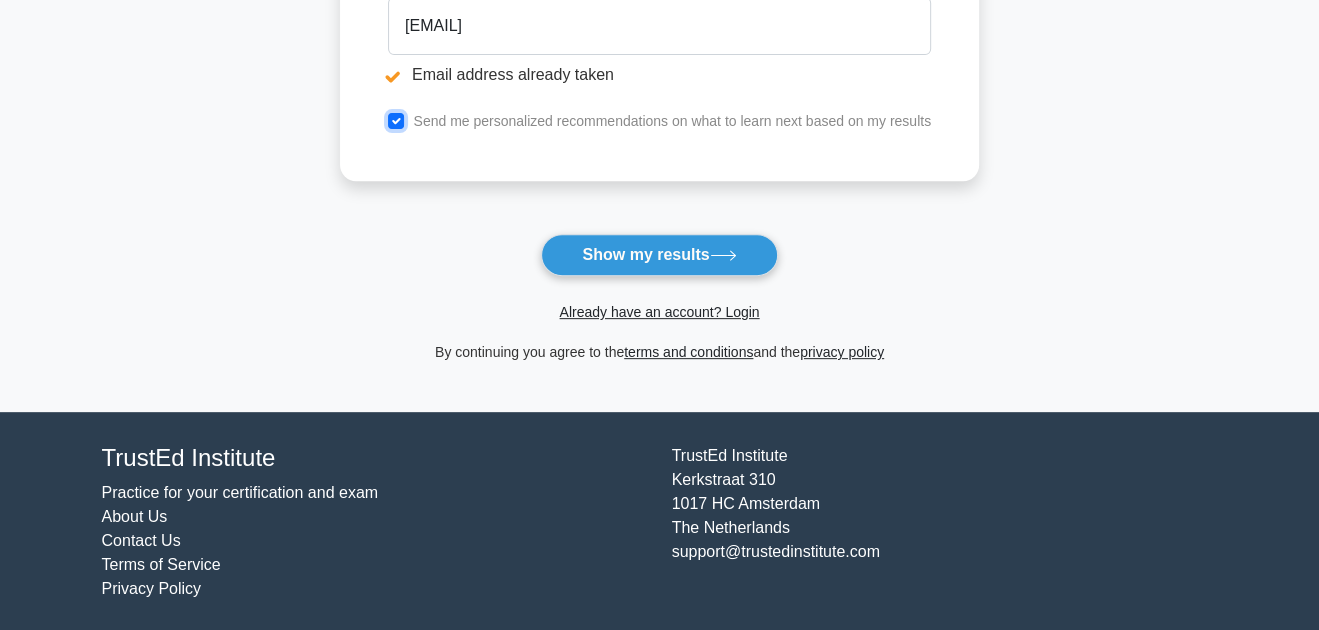 click at bounding box center [396, 121] 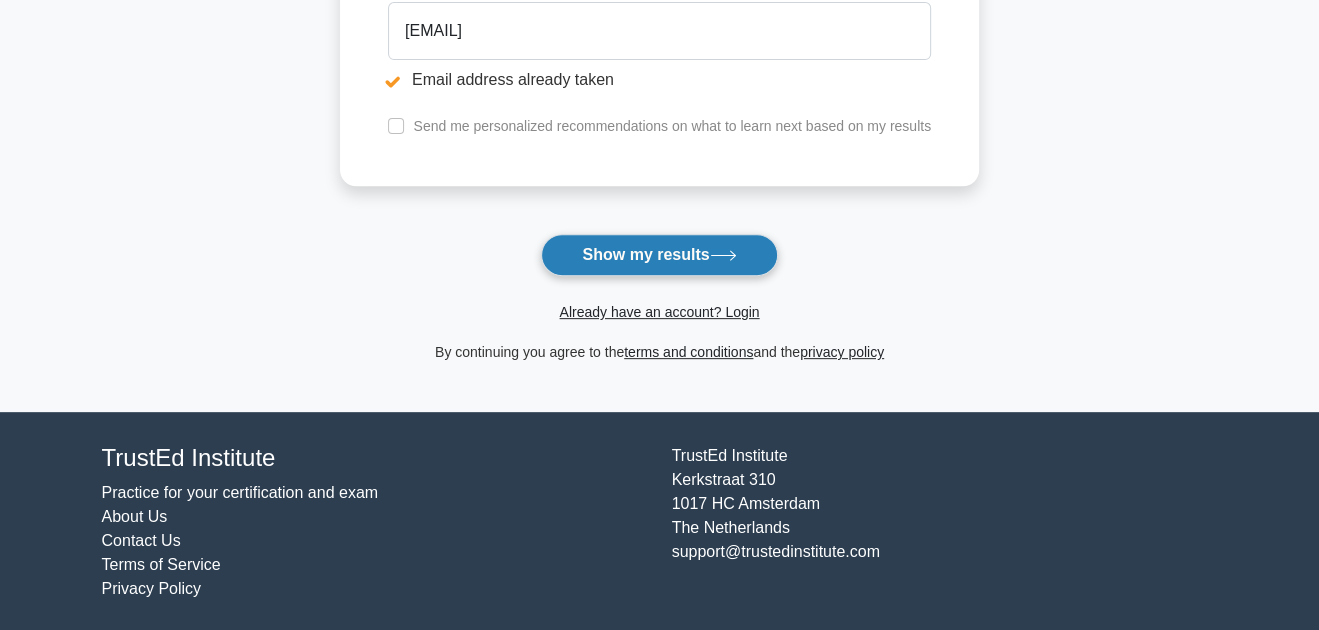 click on "Show my results" at bounding box center (659, 255) 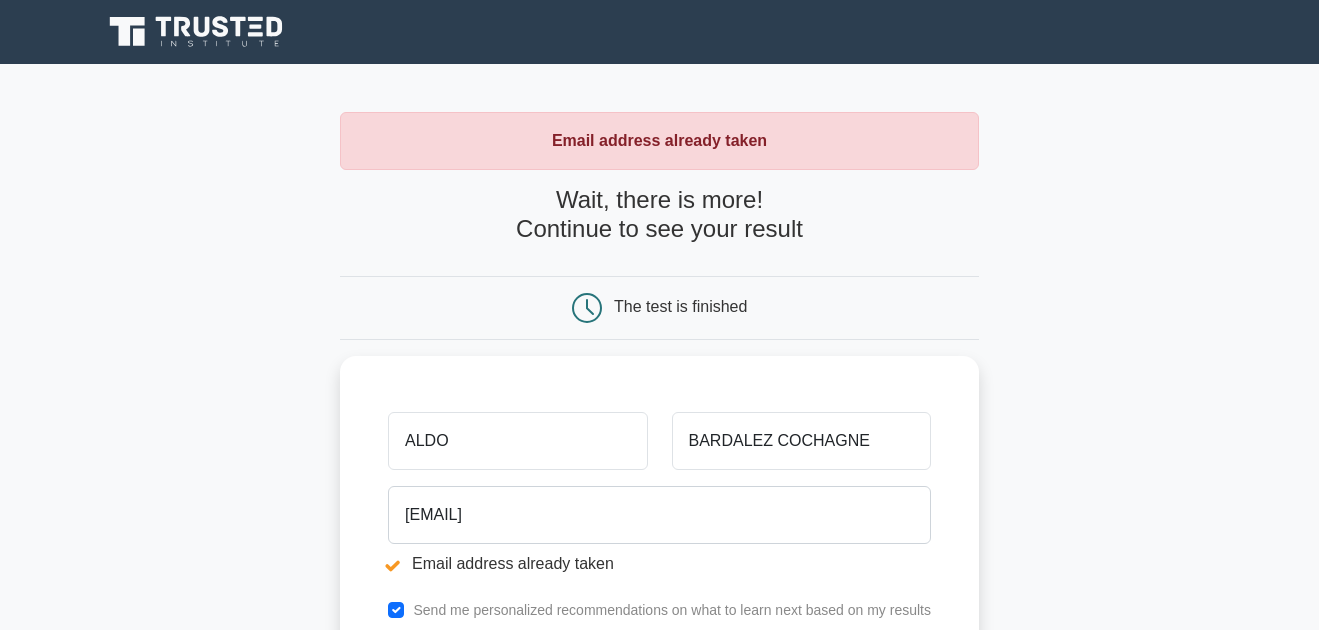 scroll, scrollTop: 0, scrollLeft: 0, axis: both 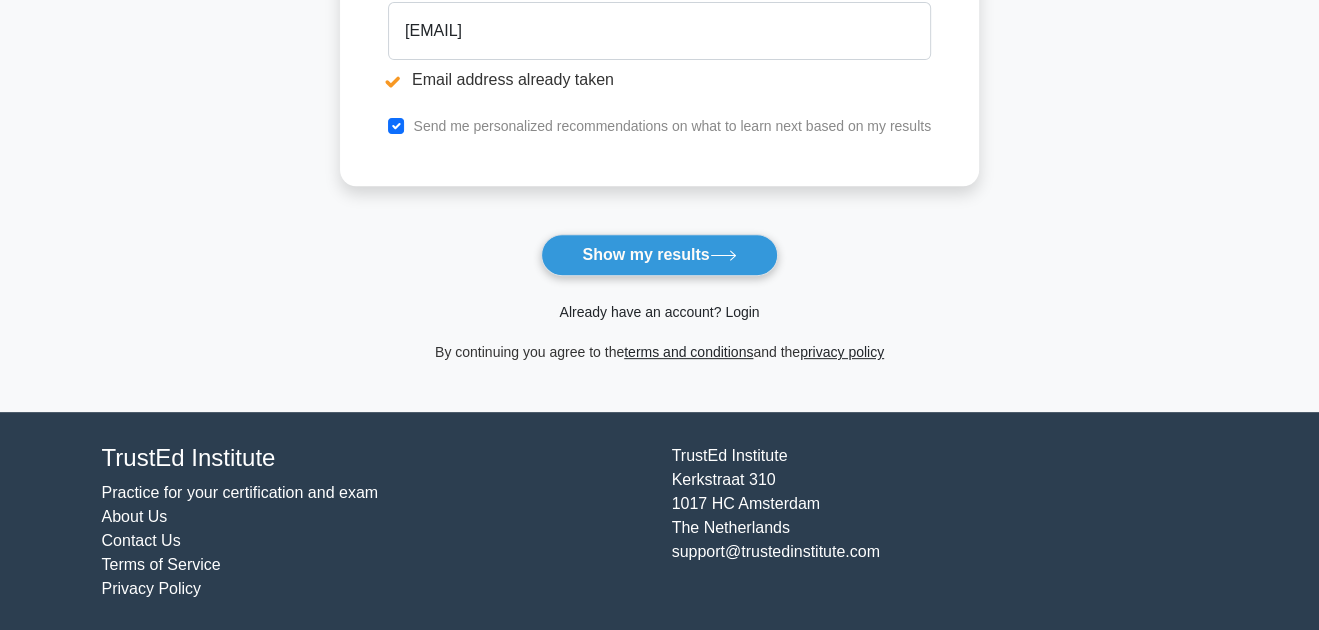 click on "Already have an account? Login" at bounding box center [659, 312] 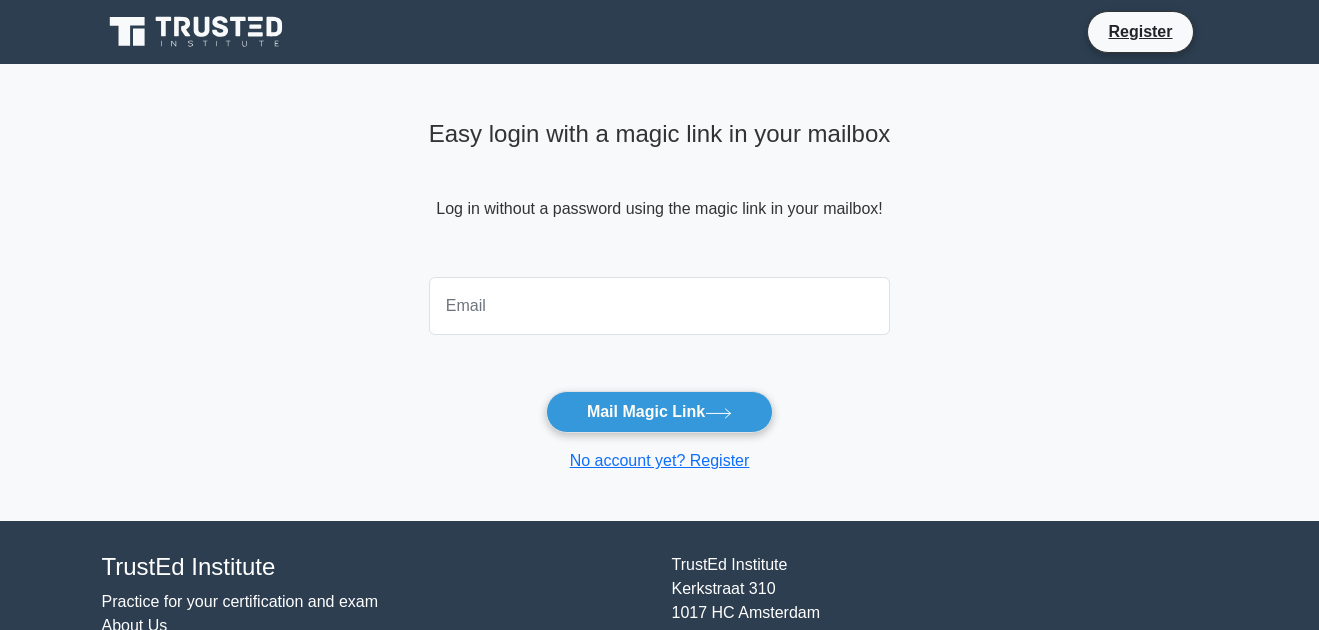 scroll, scrollTop: 0, scrollLeft: 0, axis: both 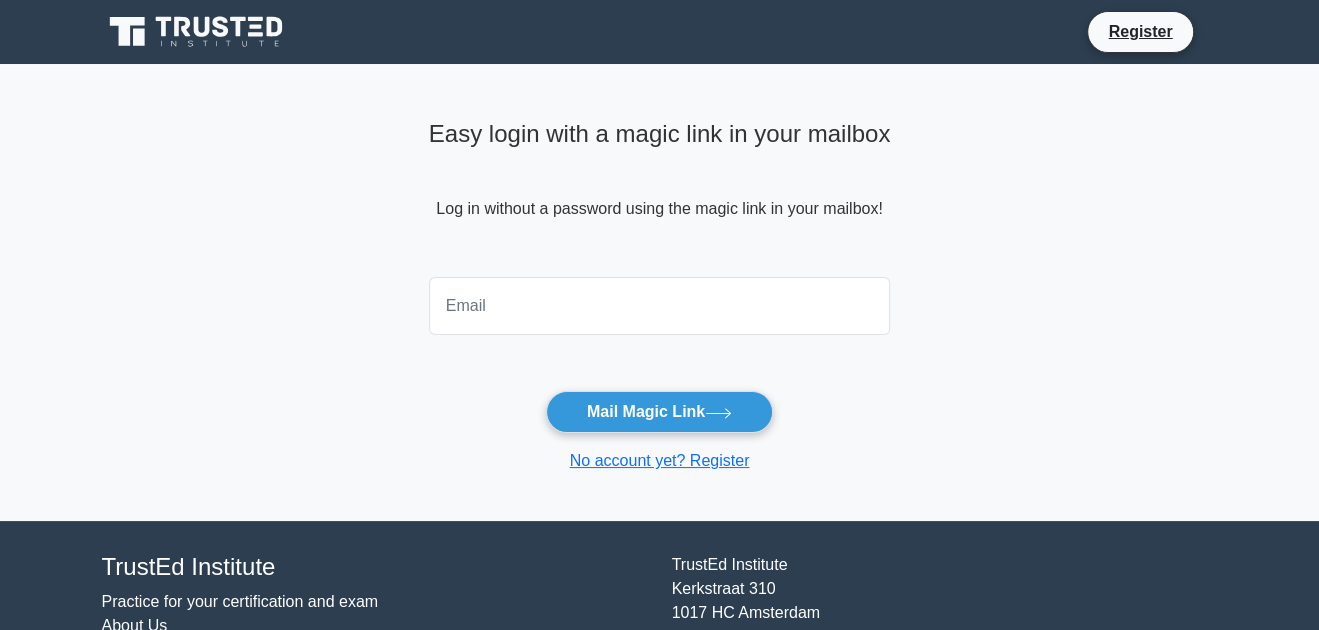 click at bounding box center (660, 306) 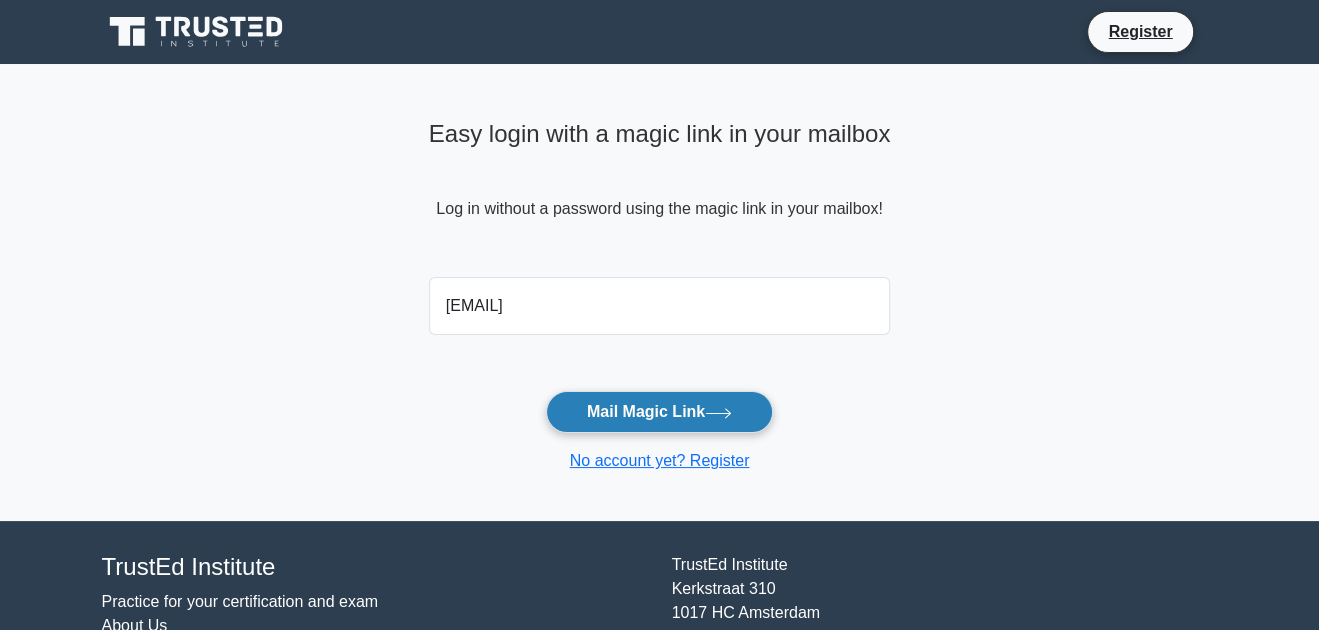 click on "Mail Magic Link" at bounding box center [659, 412] 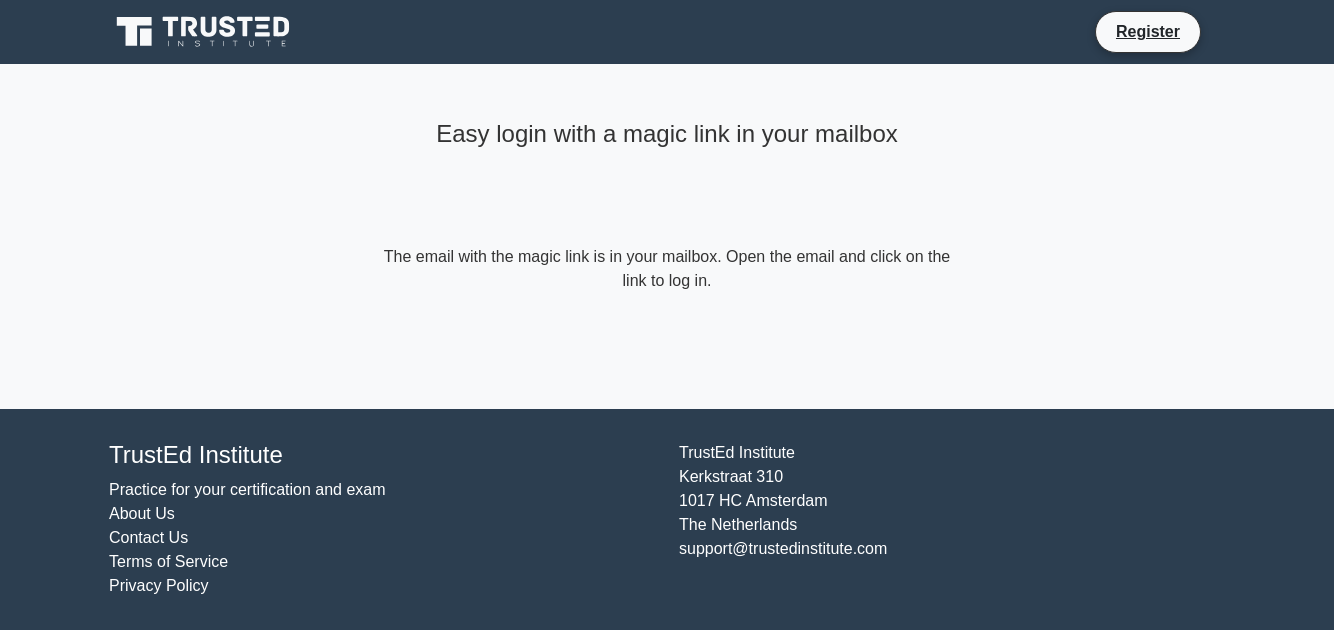 scroll, scrollTop: 0, scrollLeft: 0, axis: both 